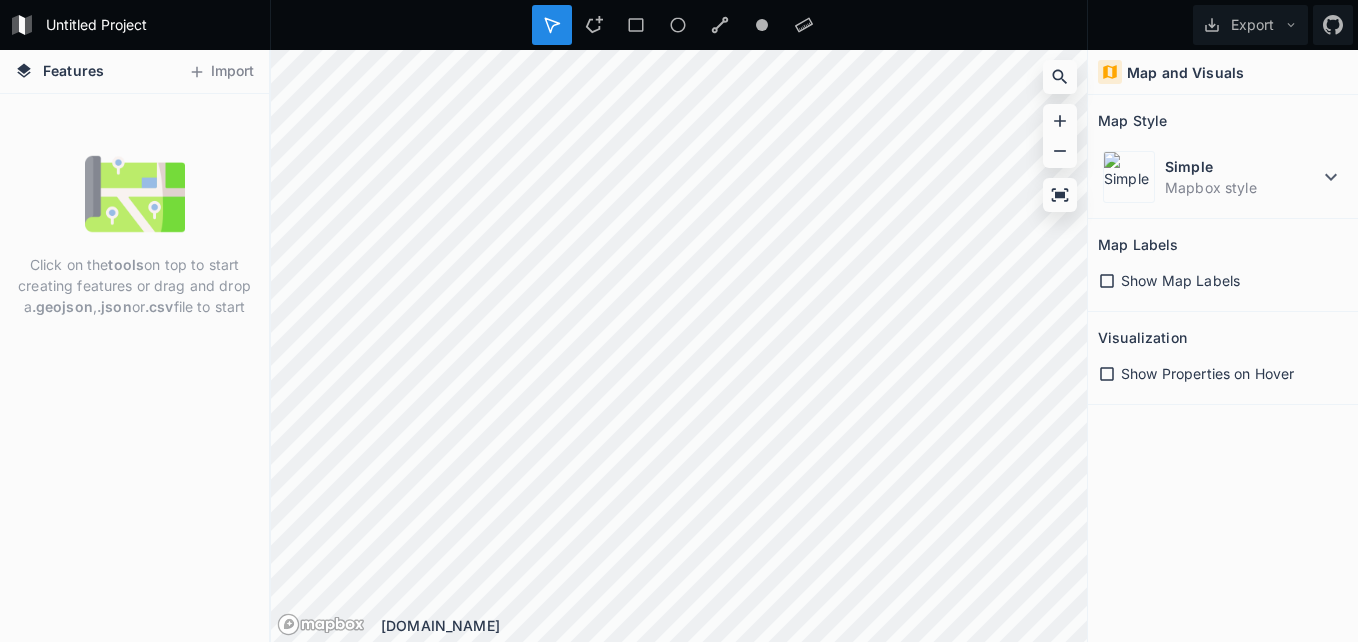 scroll, scrollTop: 0, scrollLeft: 0, axis: both 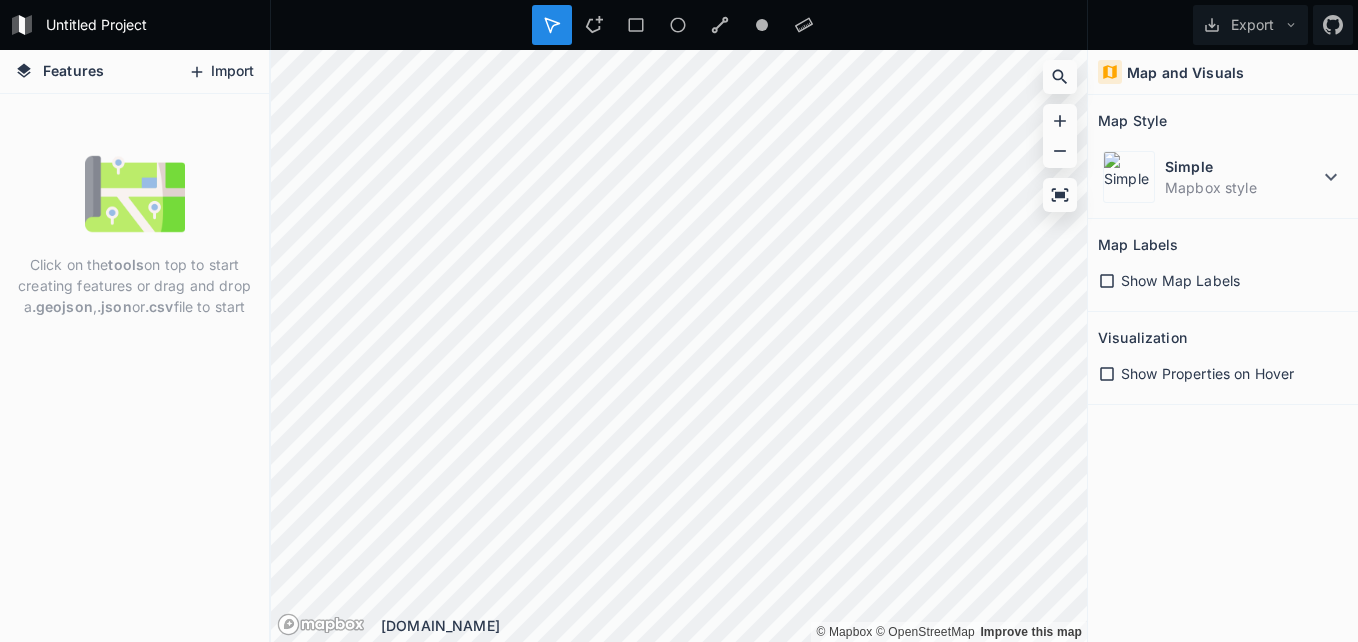 click 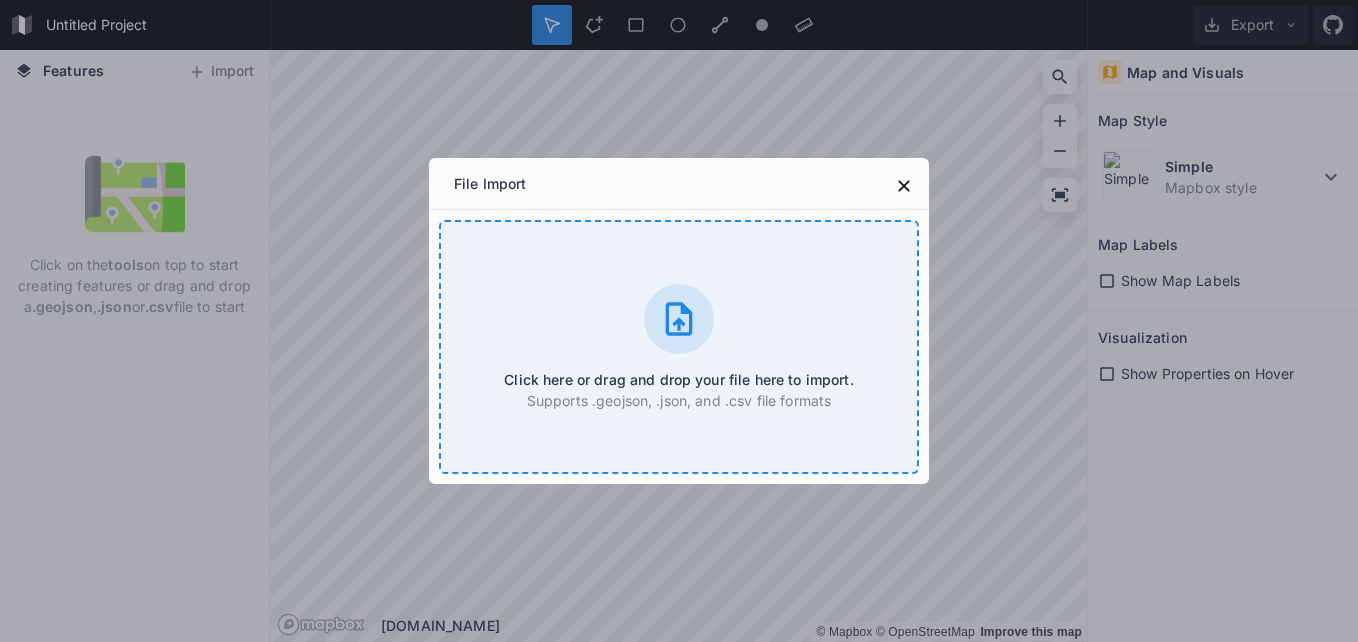 click 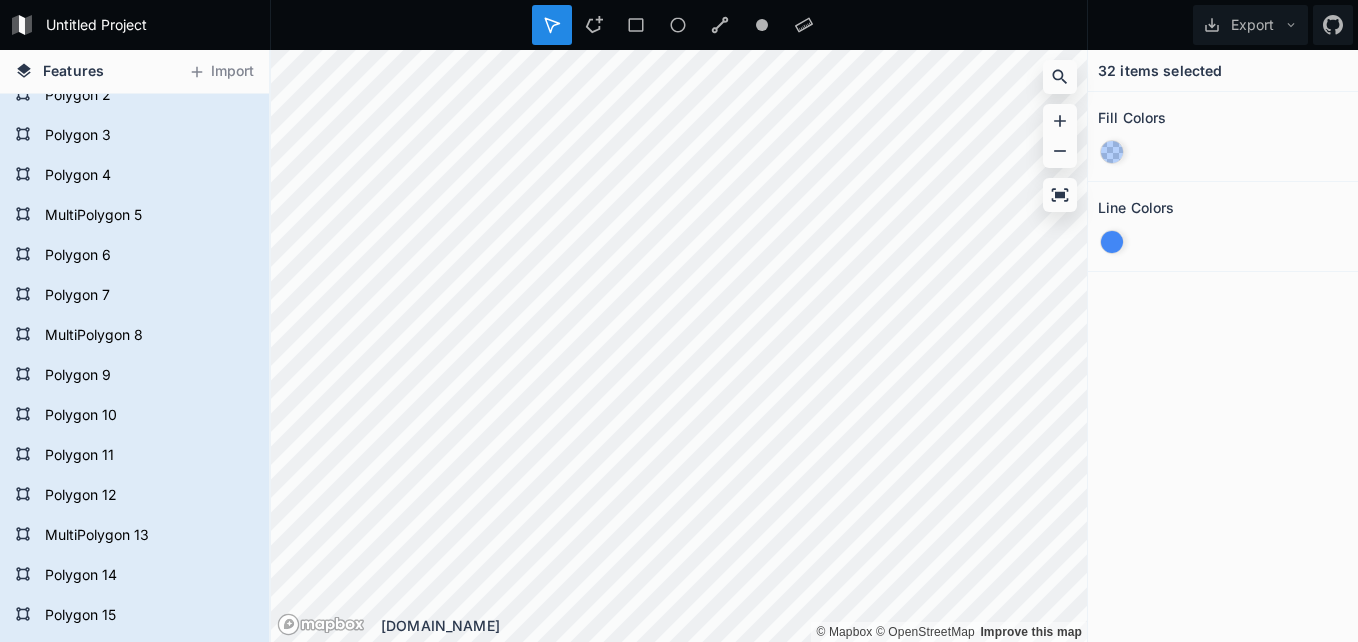 scroll, scrollTop: 0, scrollLeft: 0, axis: both 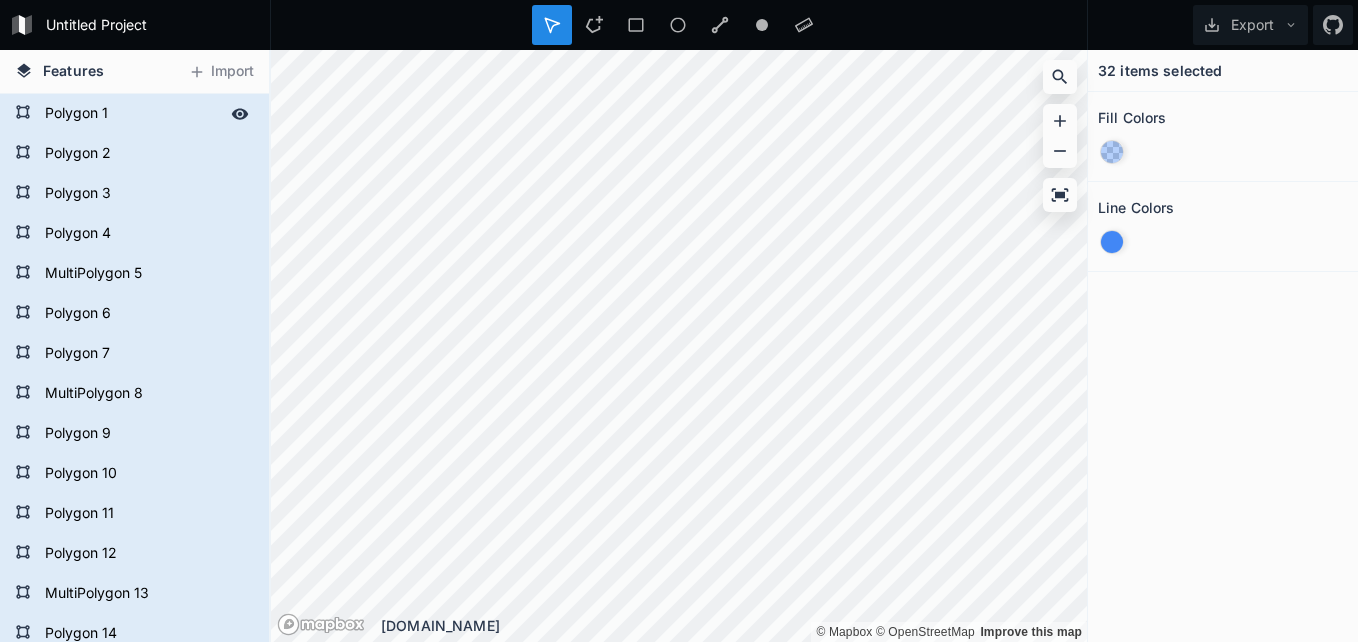 click on "Polygon 1" at bounding box center (132, 114) 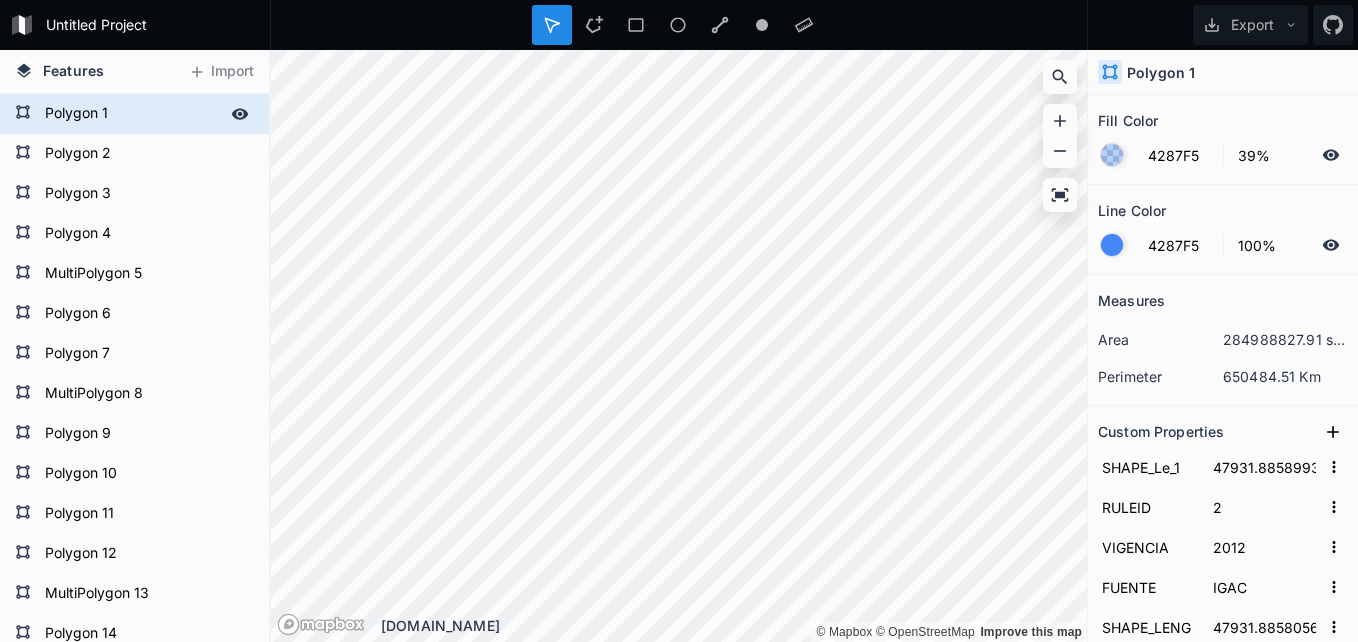 click 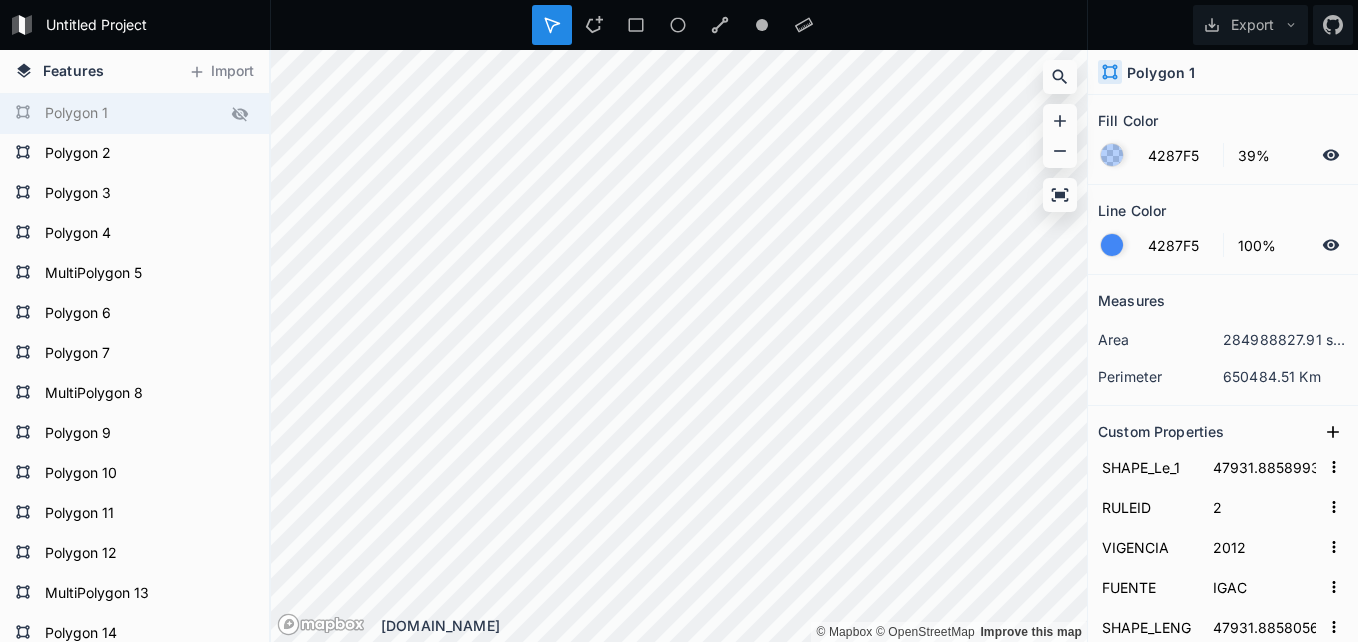 click 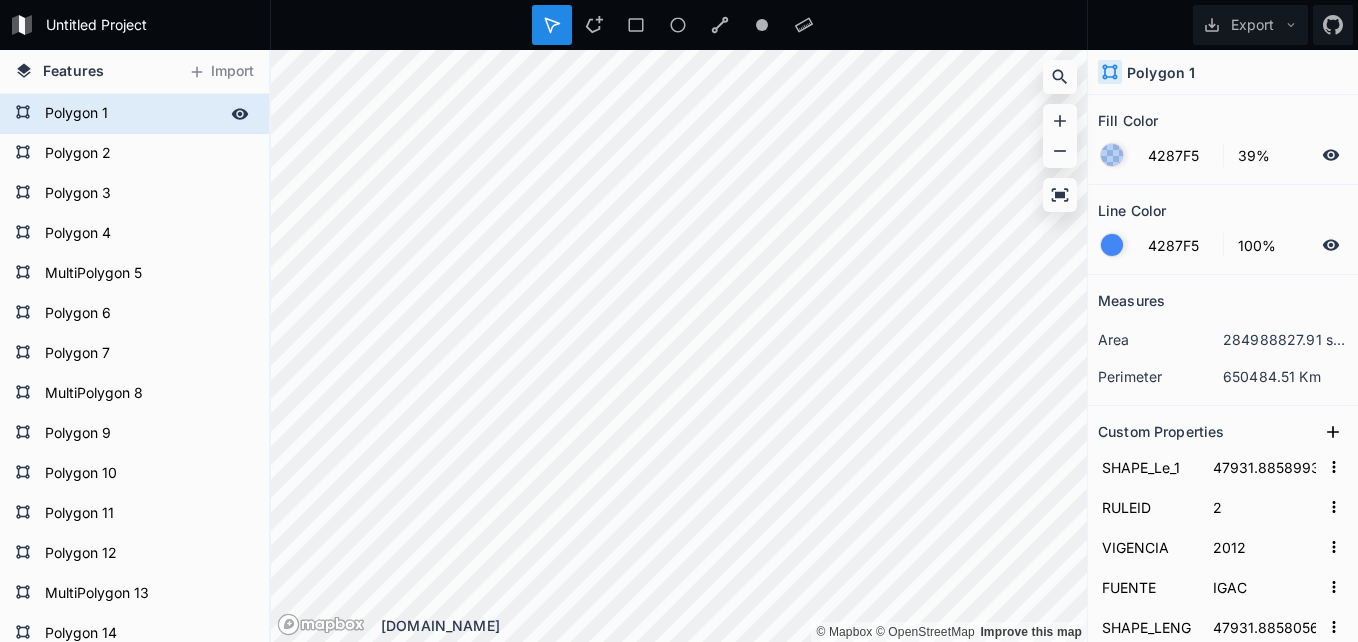 click 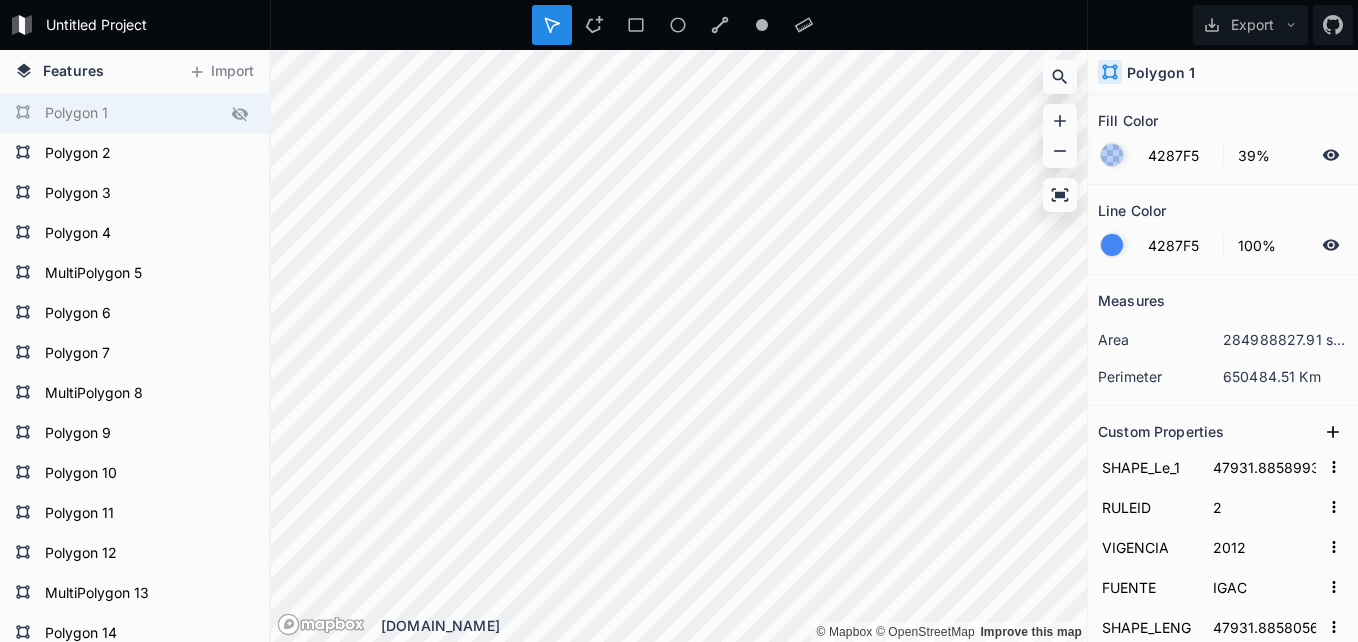 click 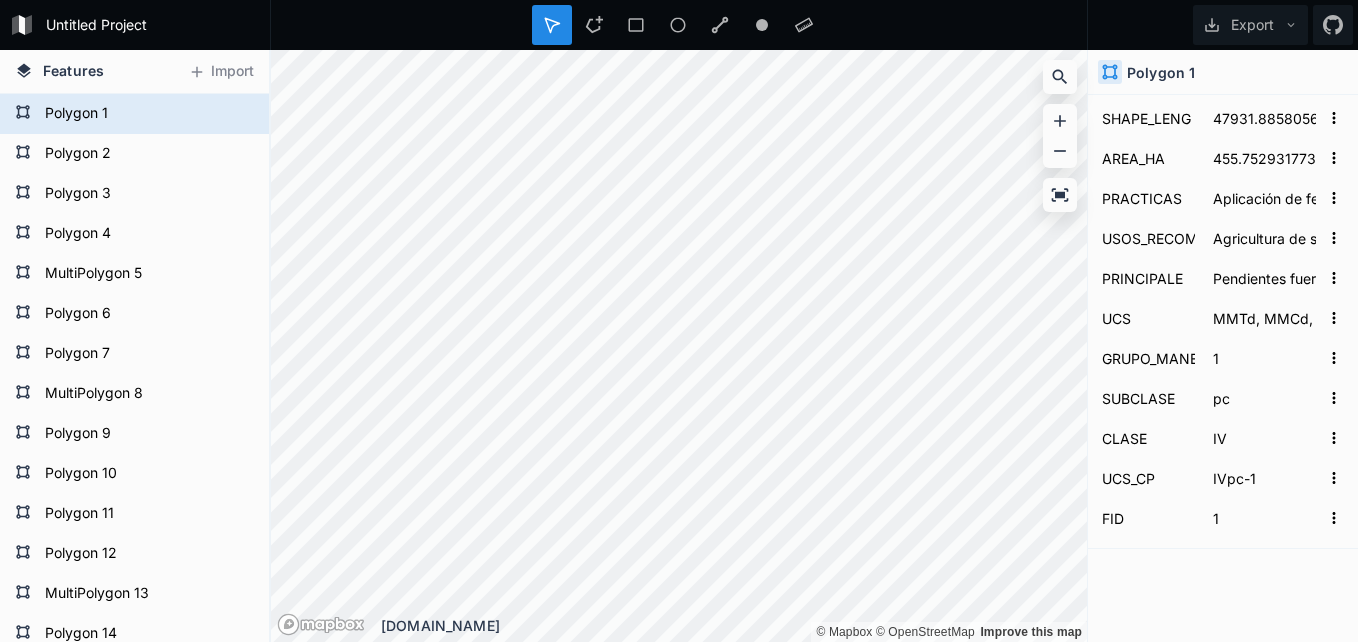 scroll, scrollTop: 516, scrollLeft: 0, axis: vertical 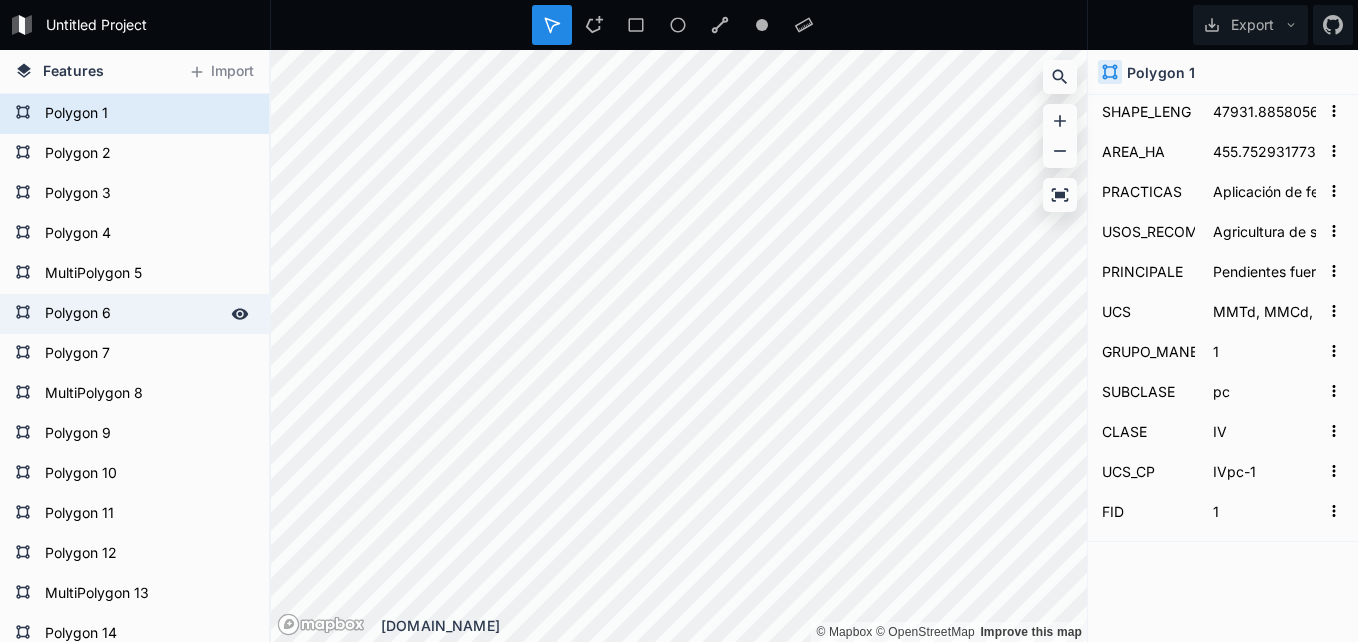 click on "Polygon 6" at bounding box center (132, 314) 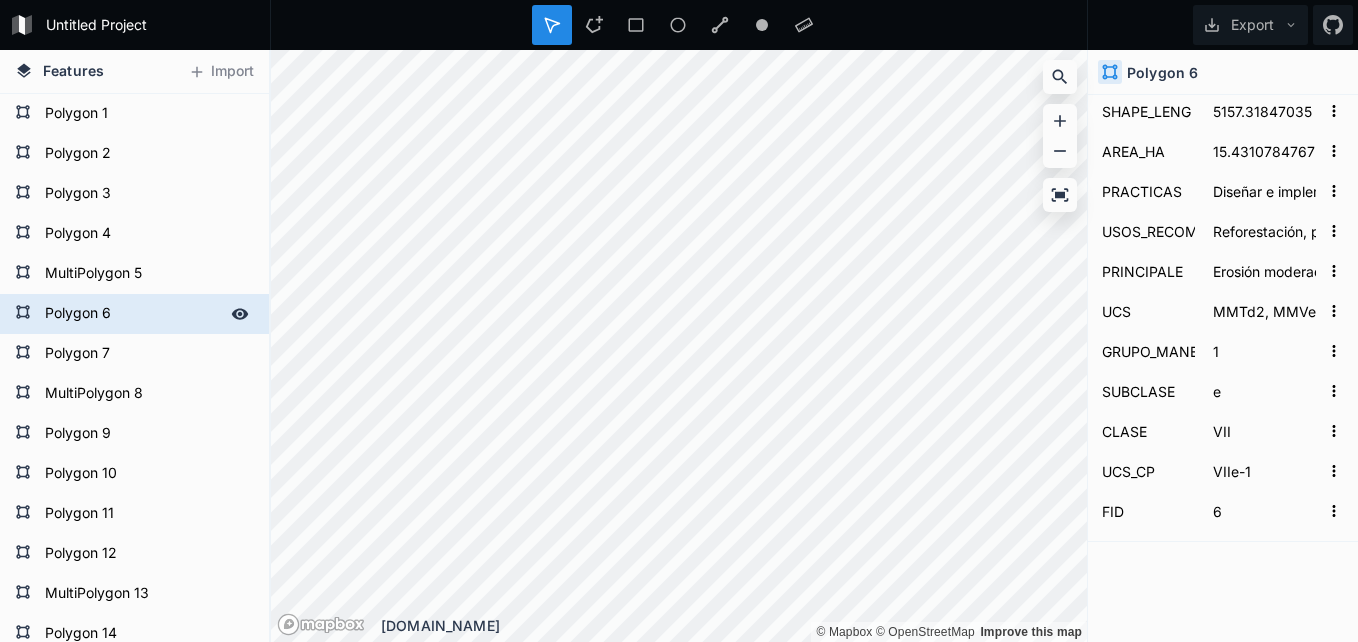 click on "Polygon 6" at bounding box center [132, 314] 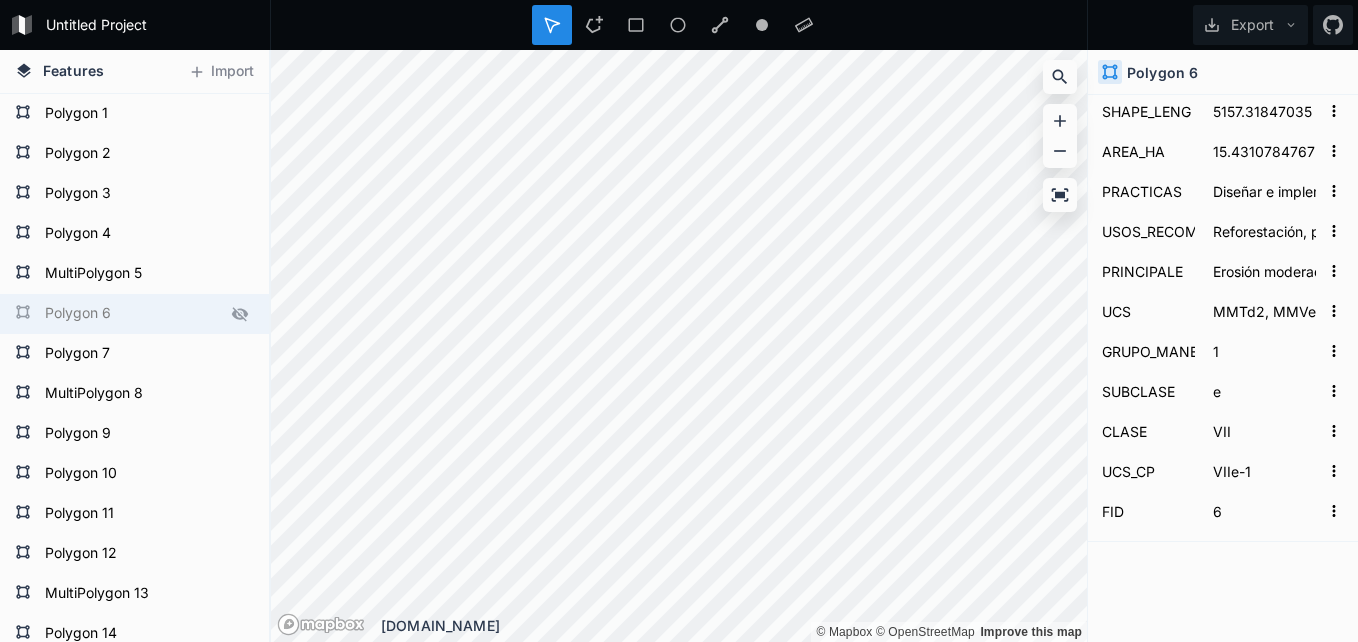 click 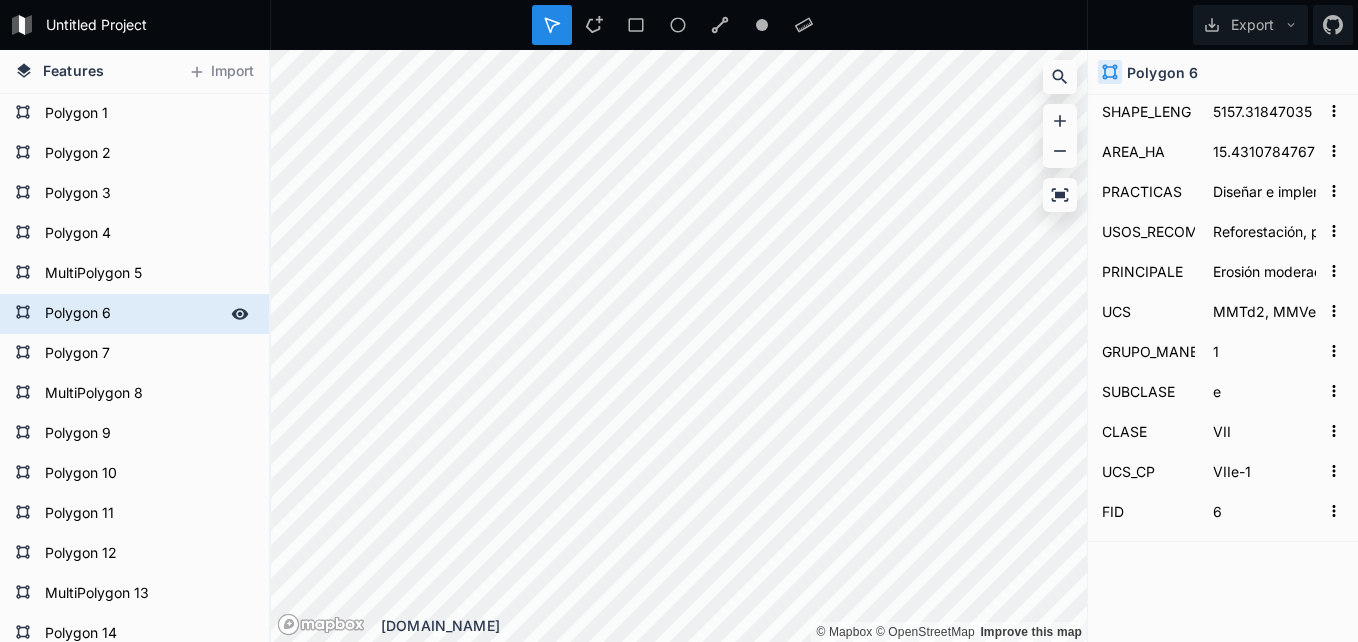 click 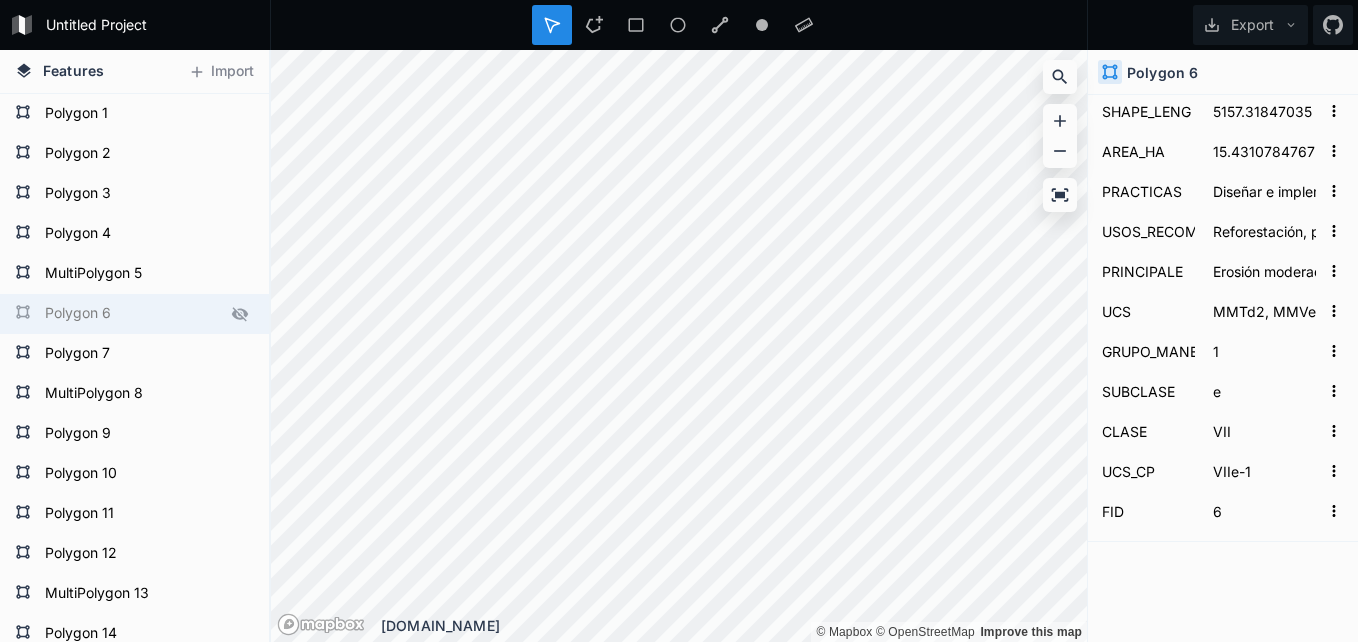 click 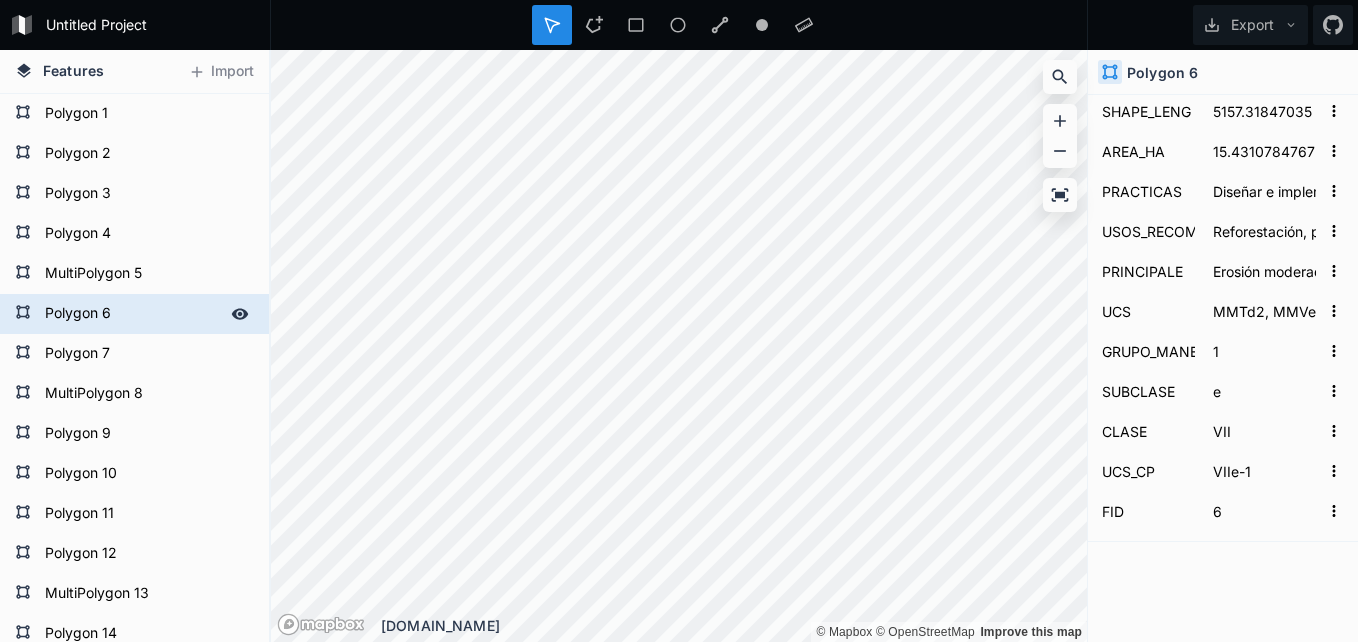 click on "Features" at bounding box center (73, 70) 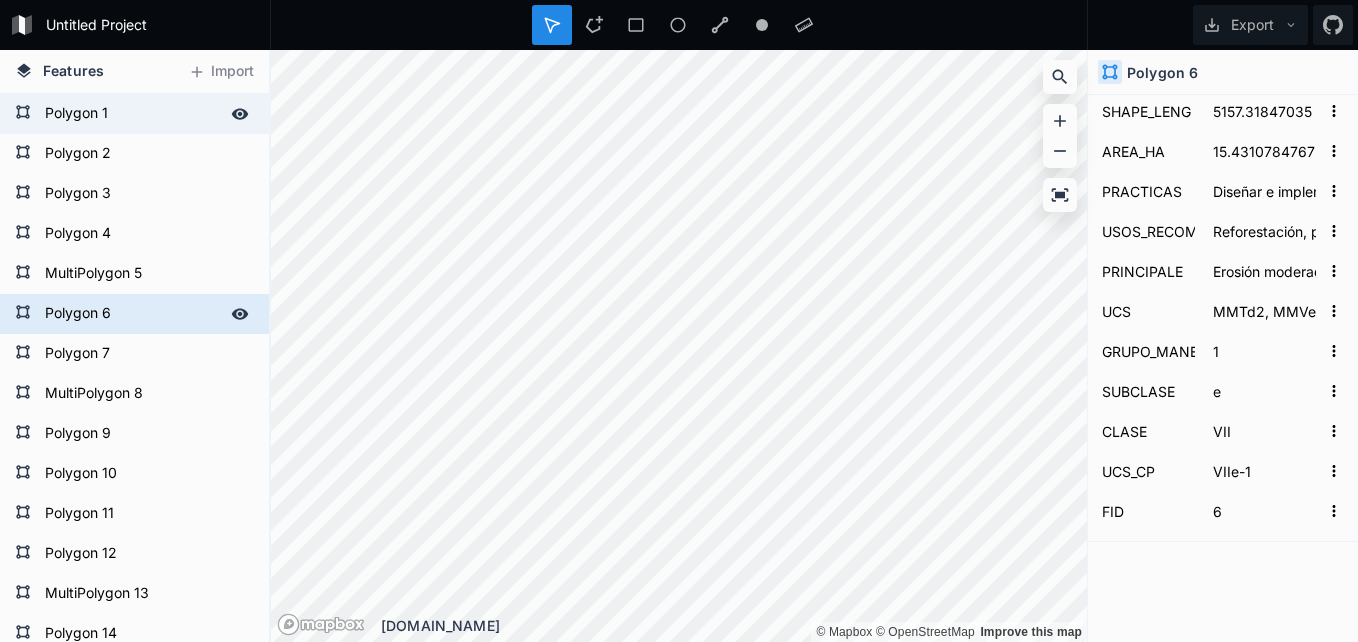 click on "Polygon 1" at bounding box center [132, 114] 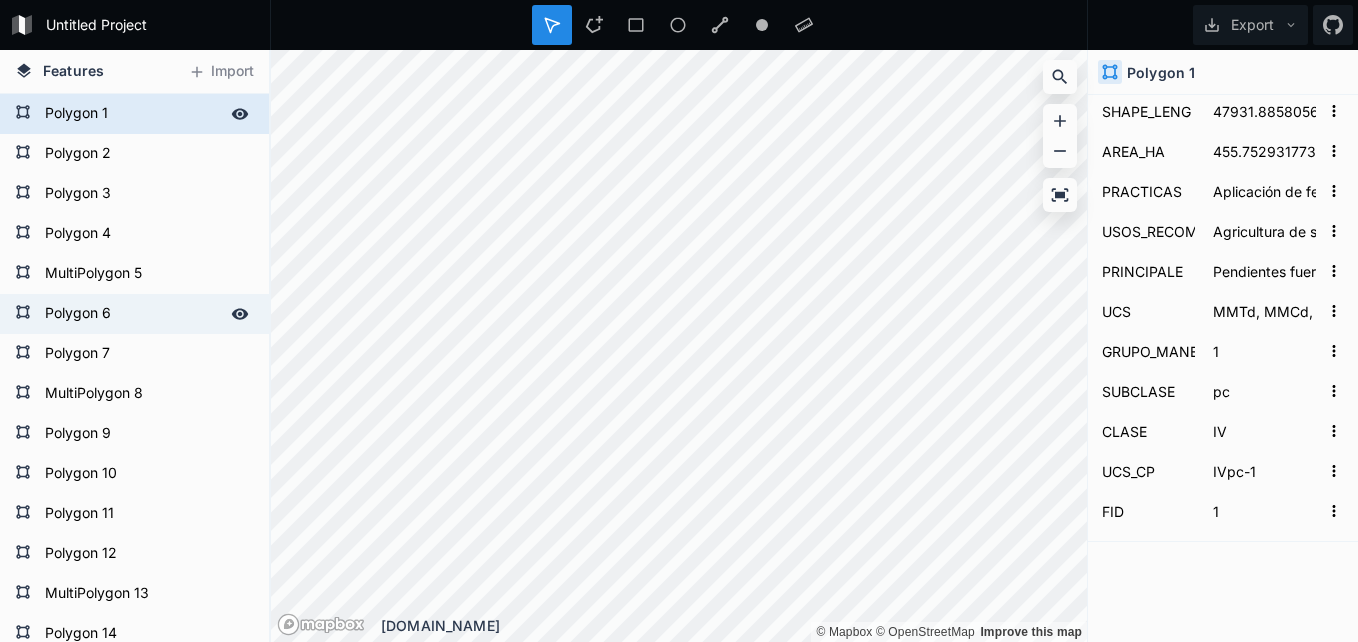 click on "Polygon 1" 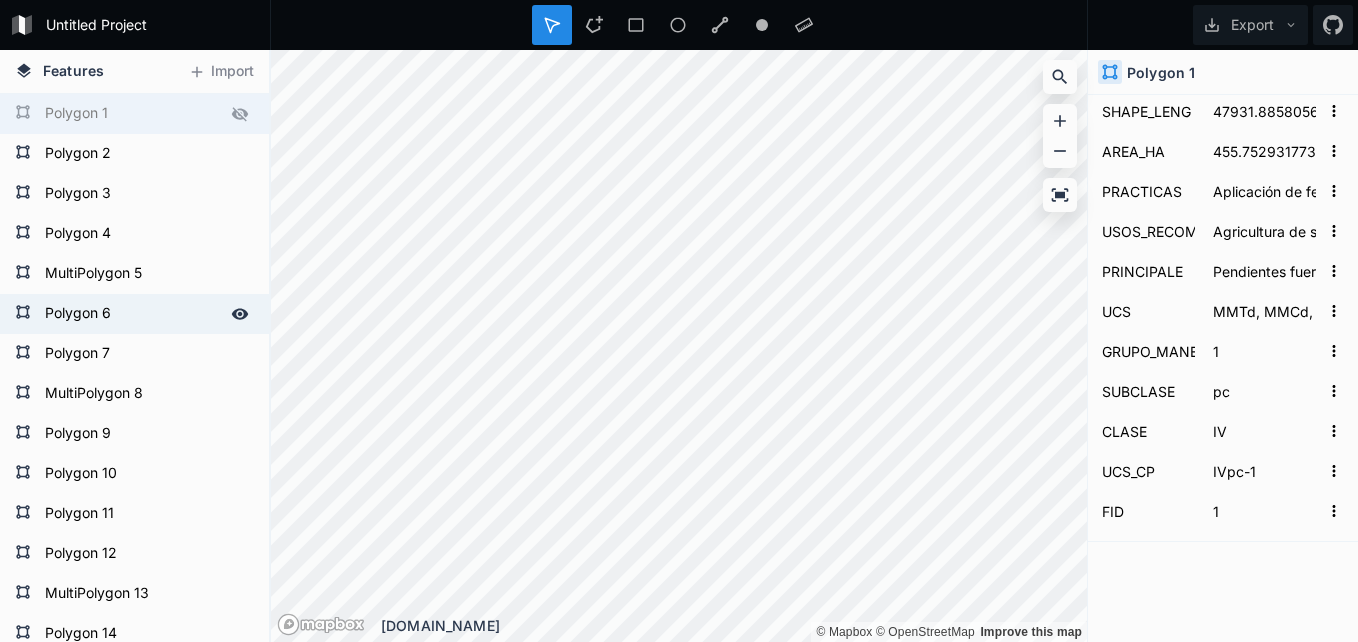 click 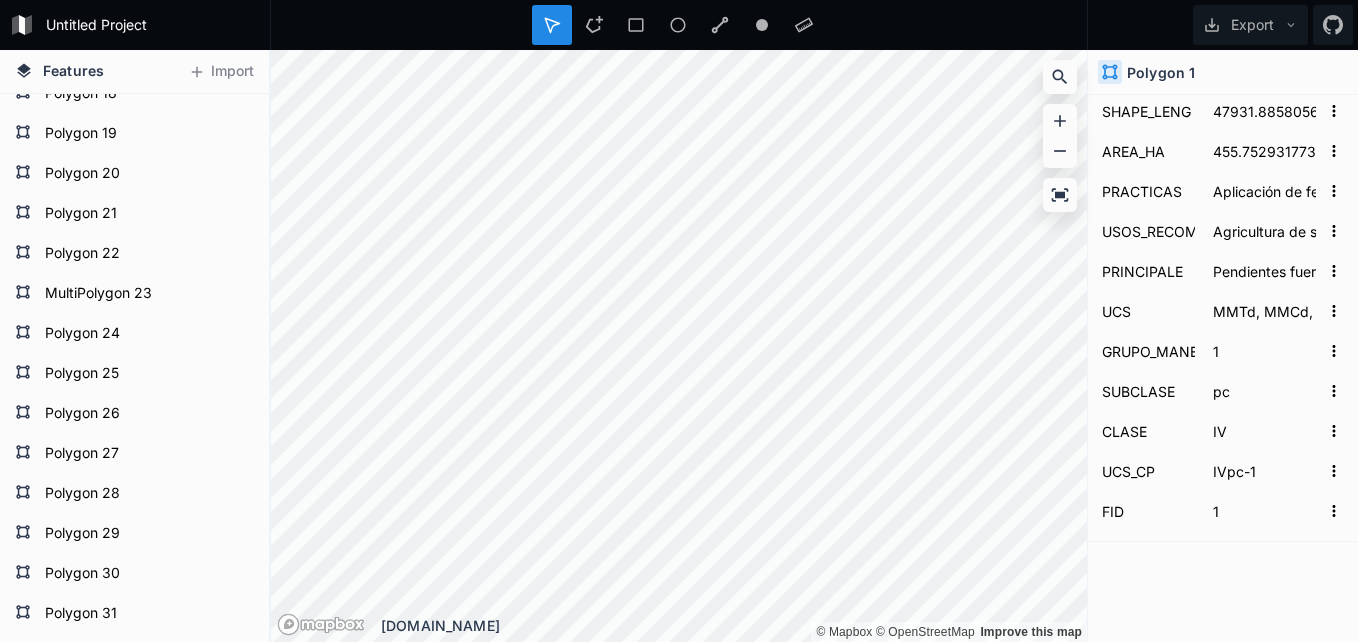scroll, scrollTop: 1032, scrollLeft: 0, axis: vertical 